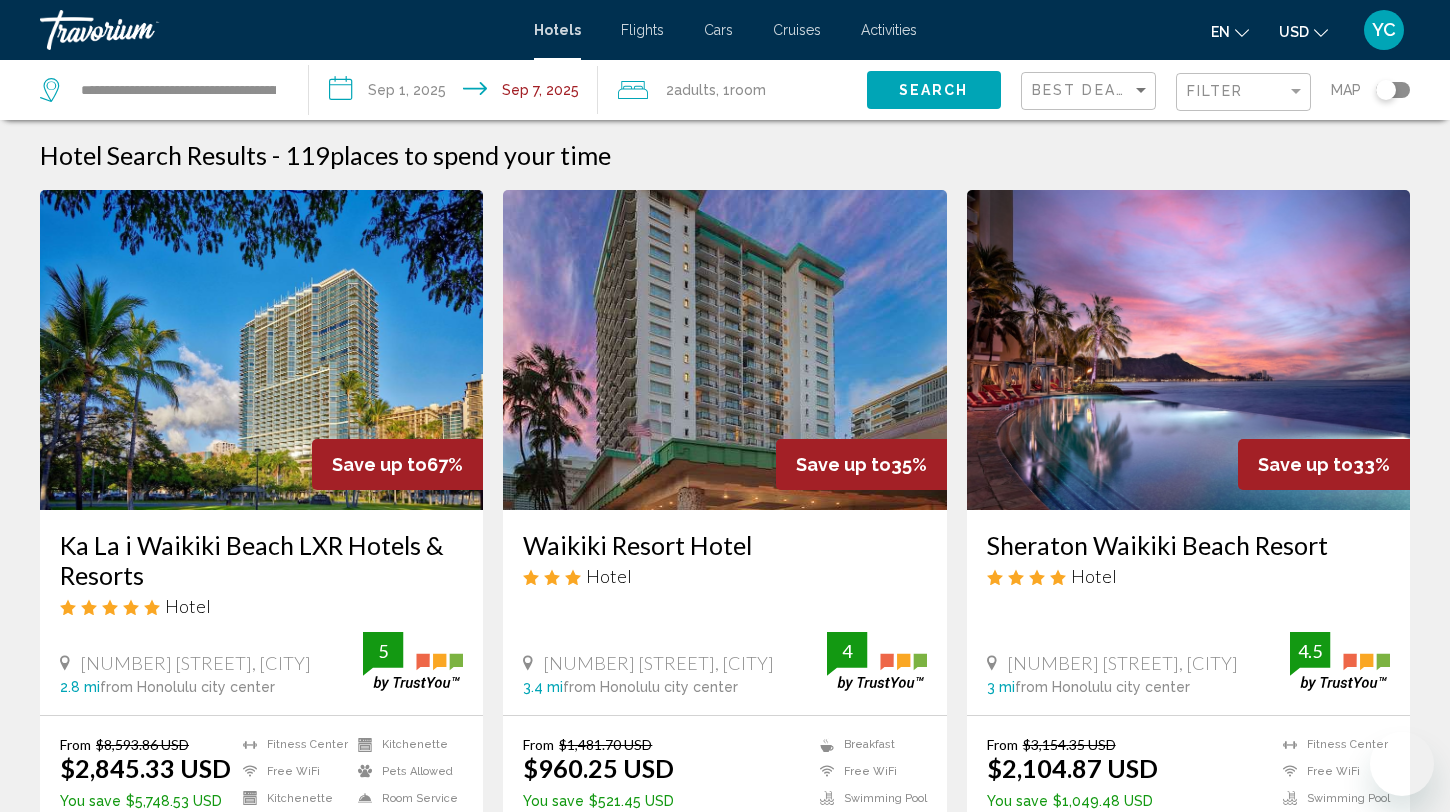 scroll, scrollTop: 2345, scrollLeft: 0, axis: vertical 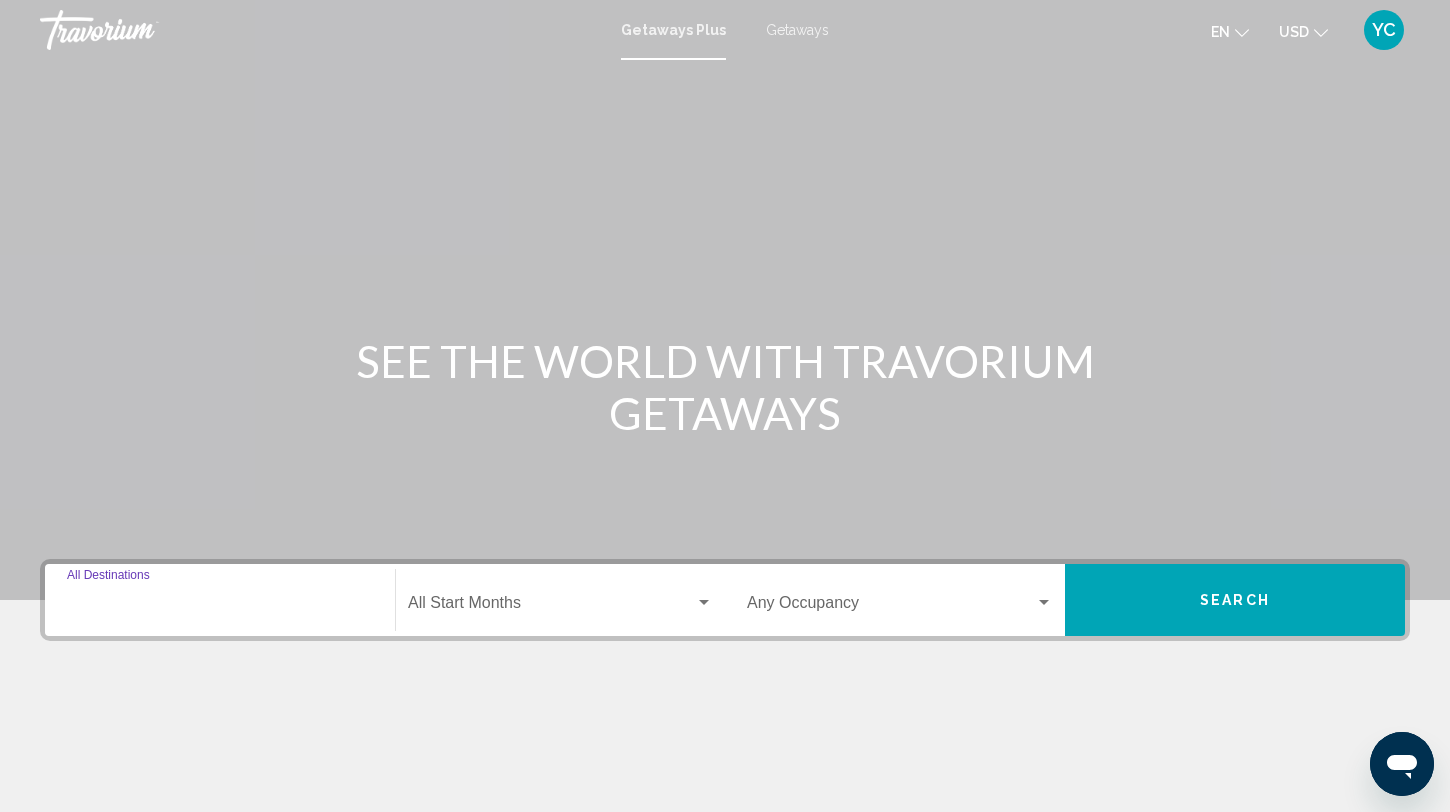 click on "Destination All Destinations" at bounding box center (220, 607) 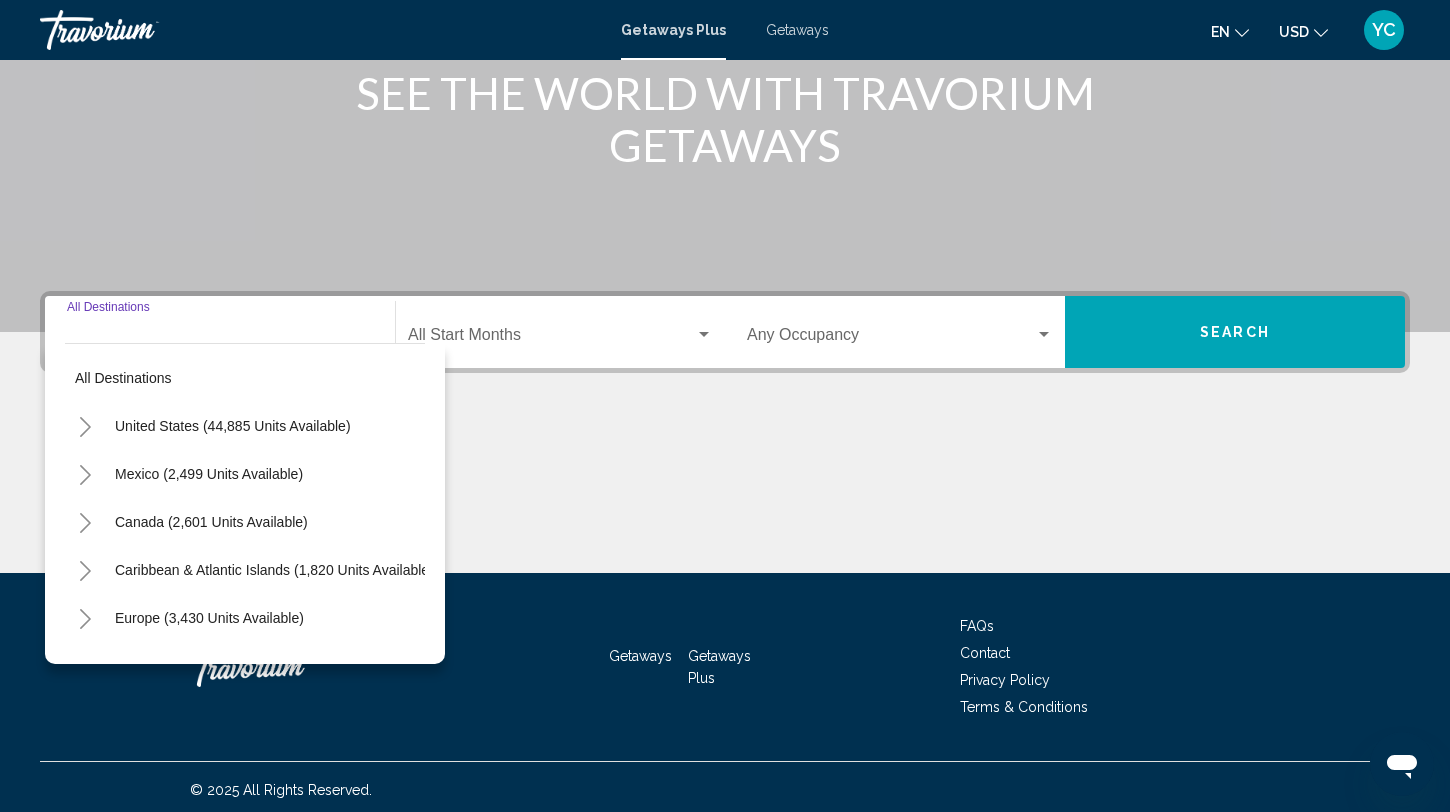 scroll, scrollTop: 274, scrollLeft: 0, axis: vertical 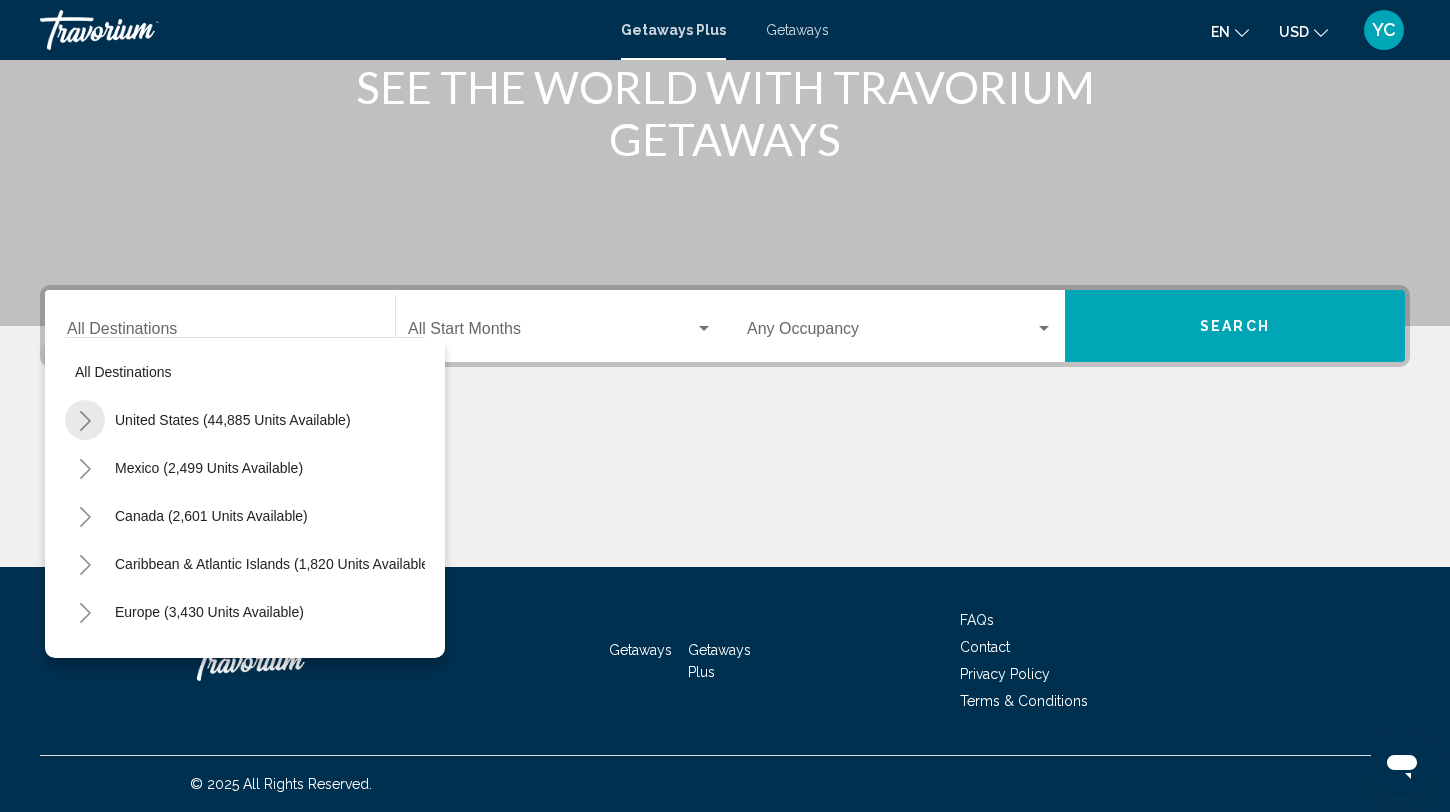 click 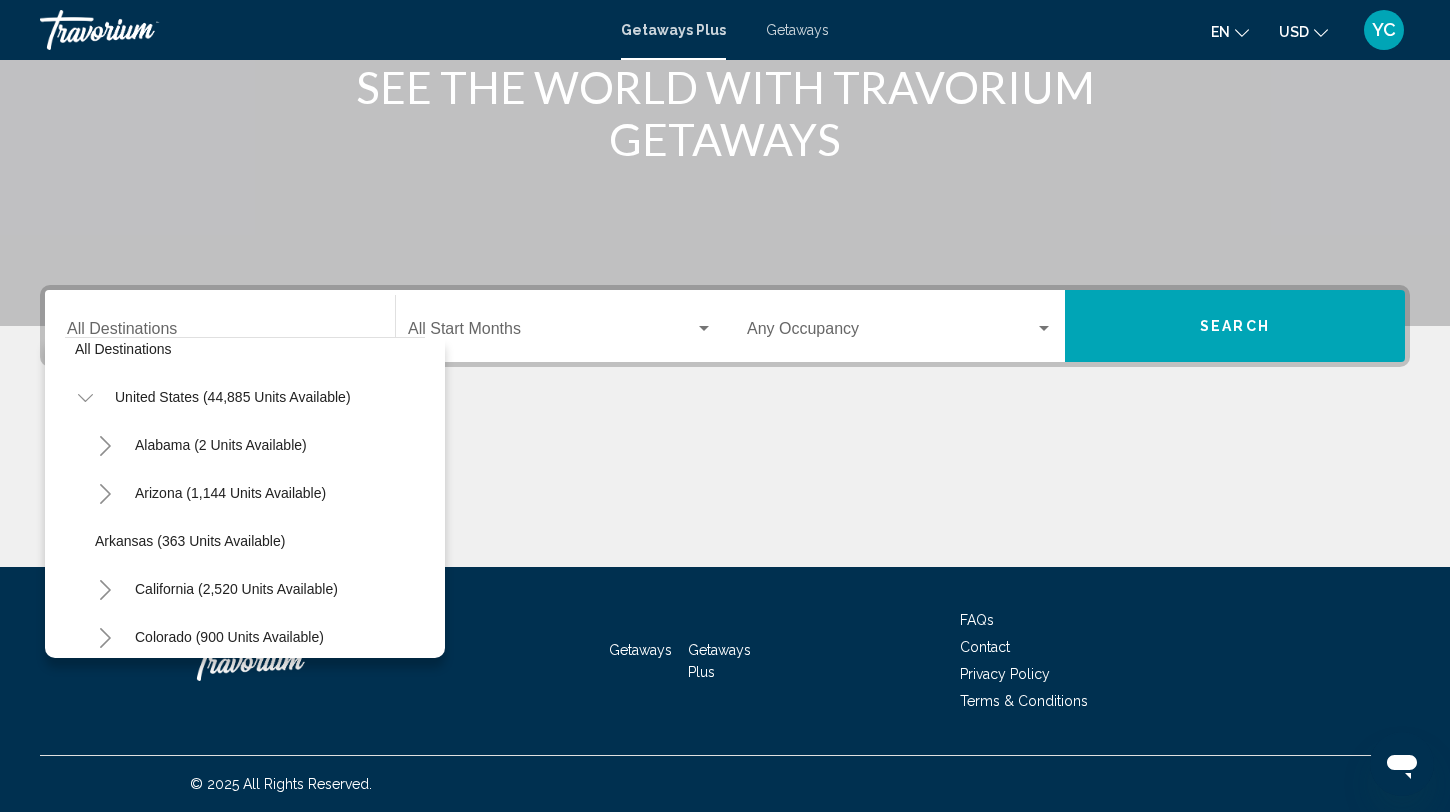 scroll, scrollTop: 0, scrollLeft: 0, axis: both 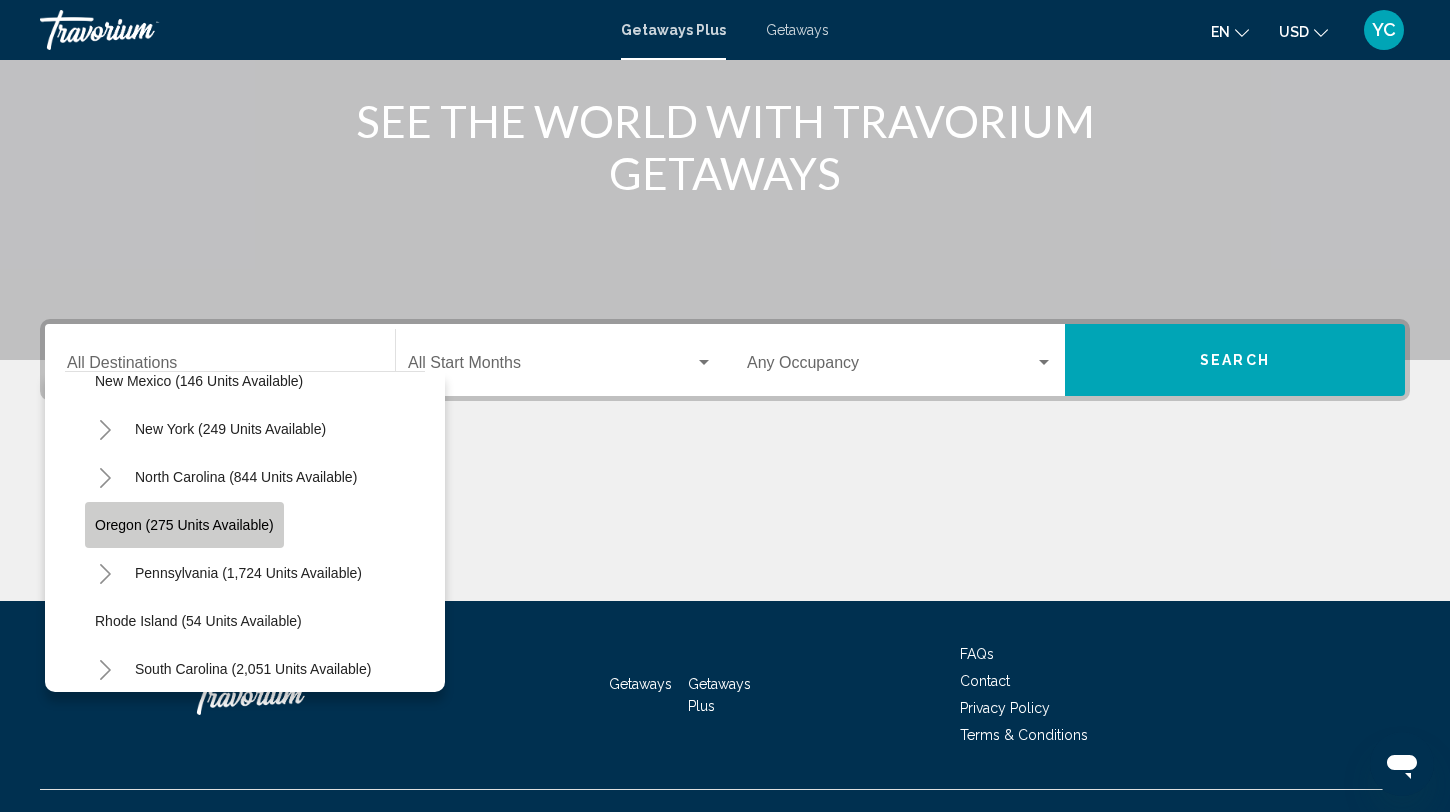 click on "Oregon (275 units available)" 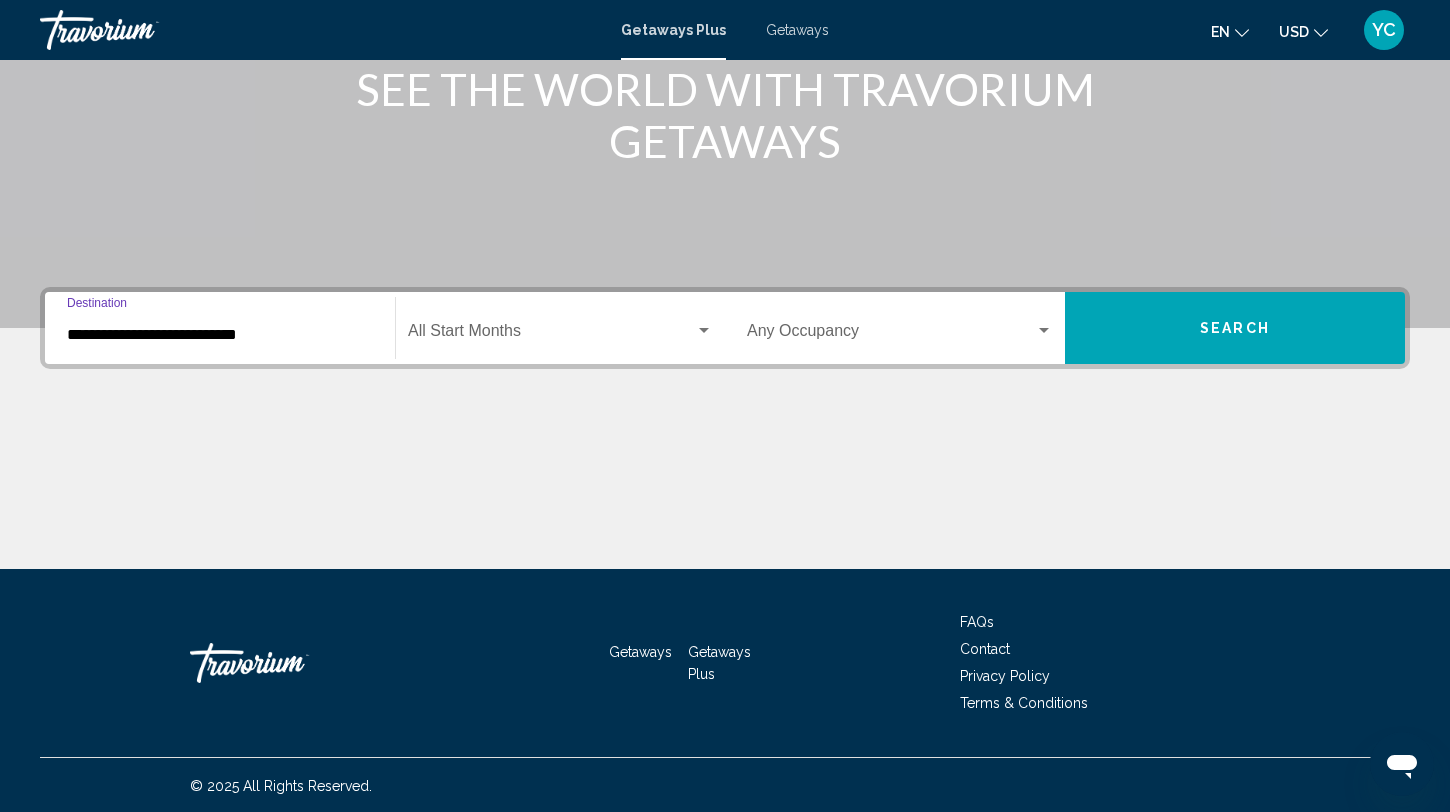 scroll, scrollTop: 274, scrollLeft: 0, axis: vertical 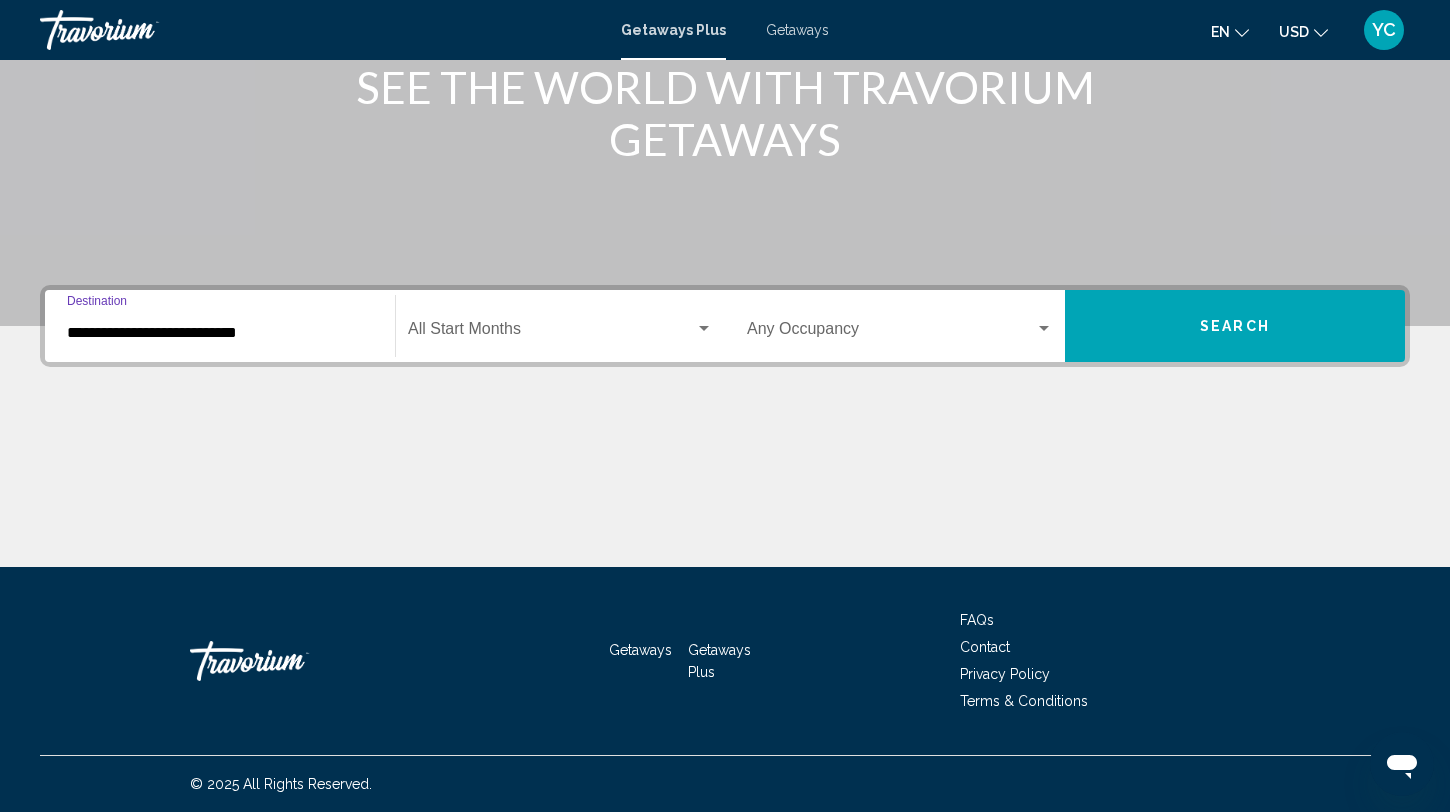 click on "Start Month All Start Months" 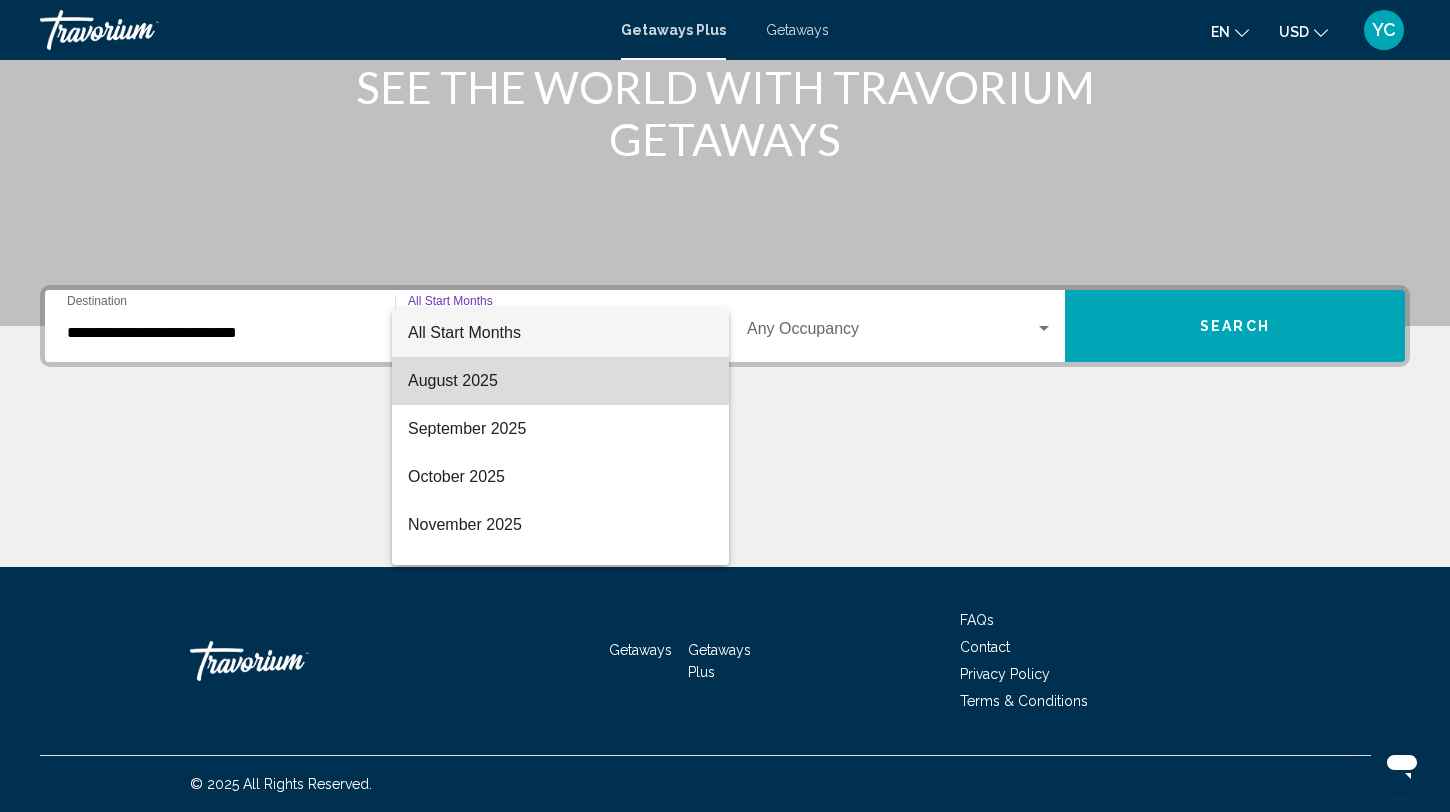 click on "August 2025" at bounding box center (560, 381) 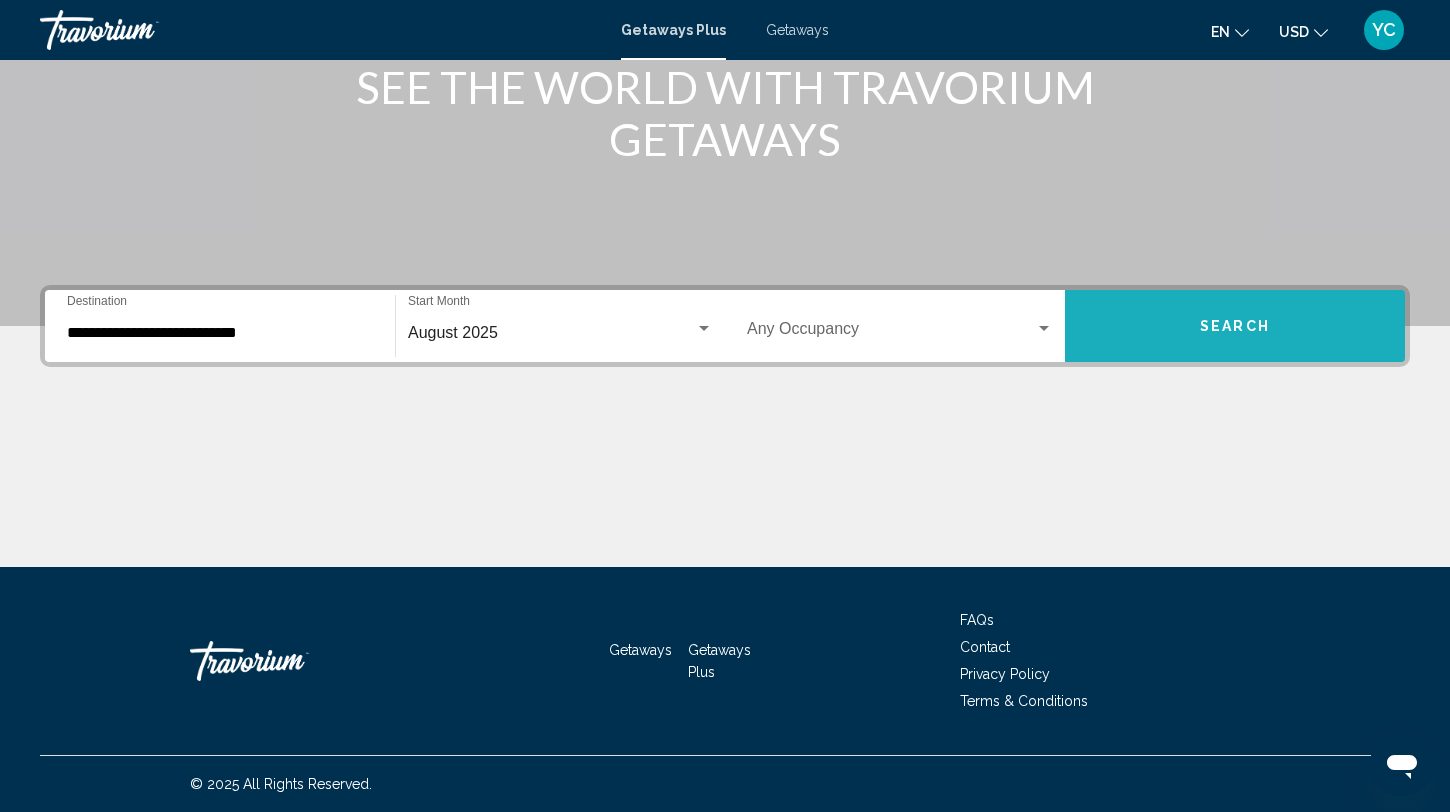 click on "Search" at bounding box center [1235, 326] 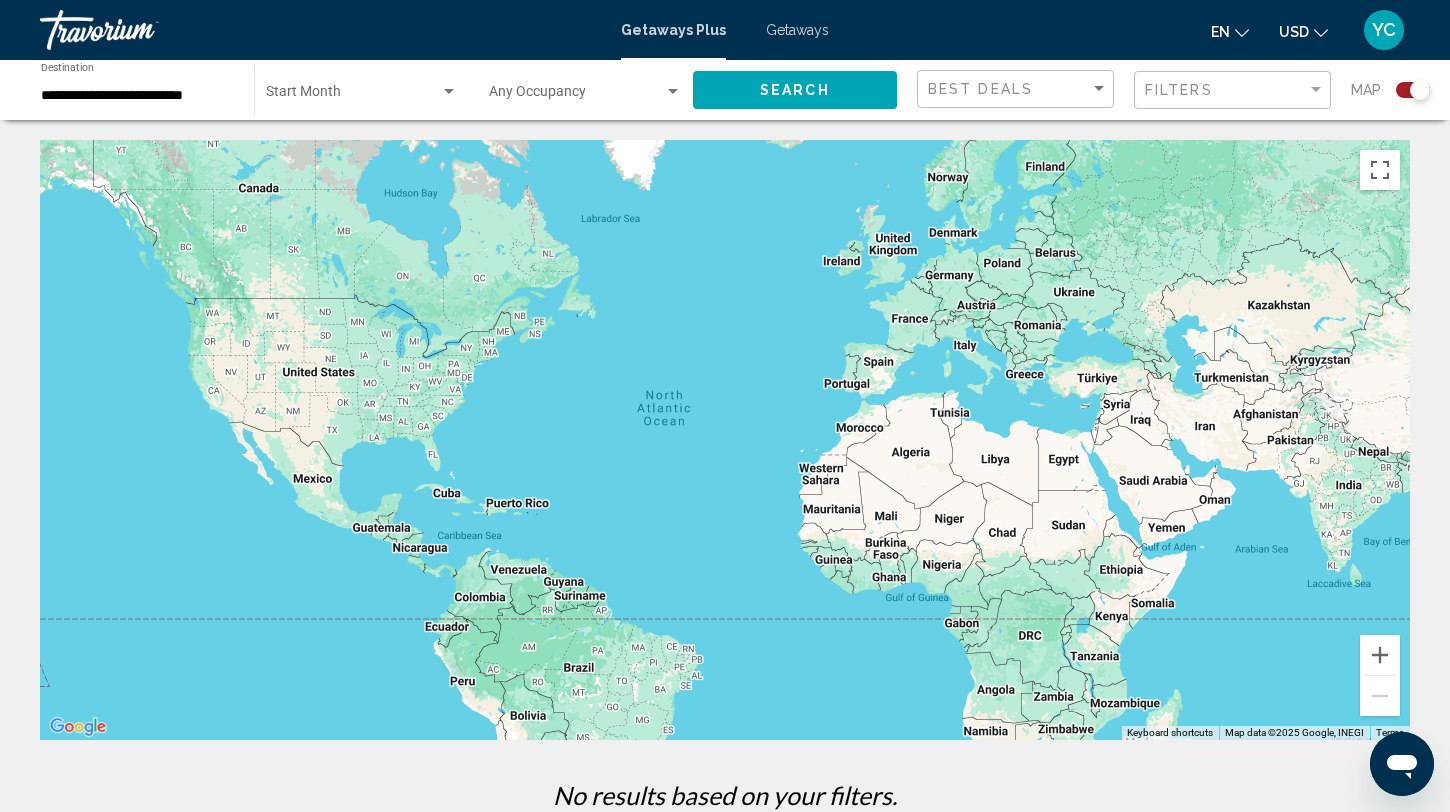 click on "Getaways Plus  Getaways en
English Español Français Italiano Português русский USD
USD ($) MXN (Mex$) CAD (Can$) GBP (£) EUR (€) AUD (A$) NZD (NZ$) CNY (CN¥) YC Login" at bounding box center [725, 30] 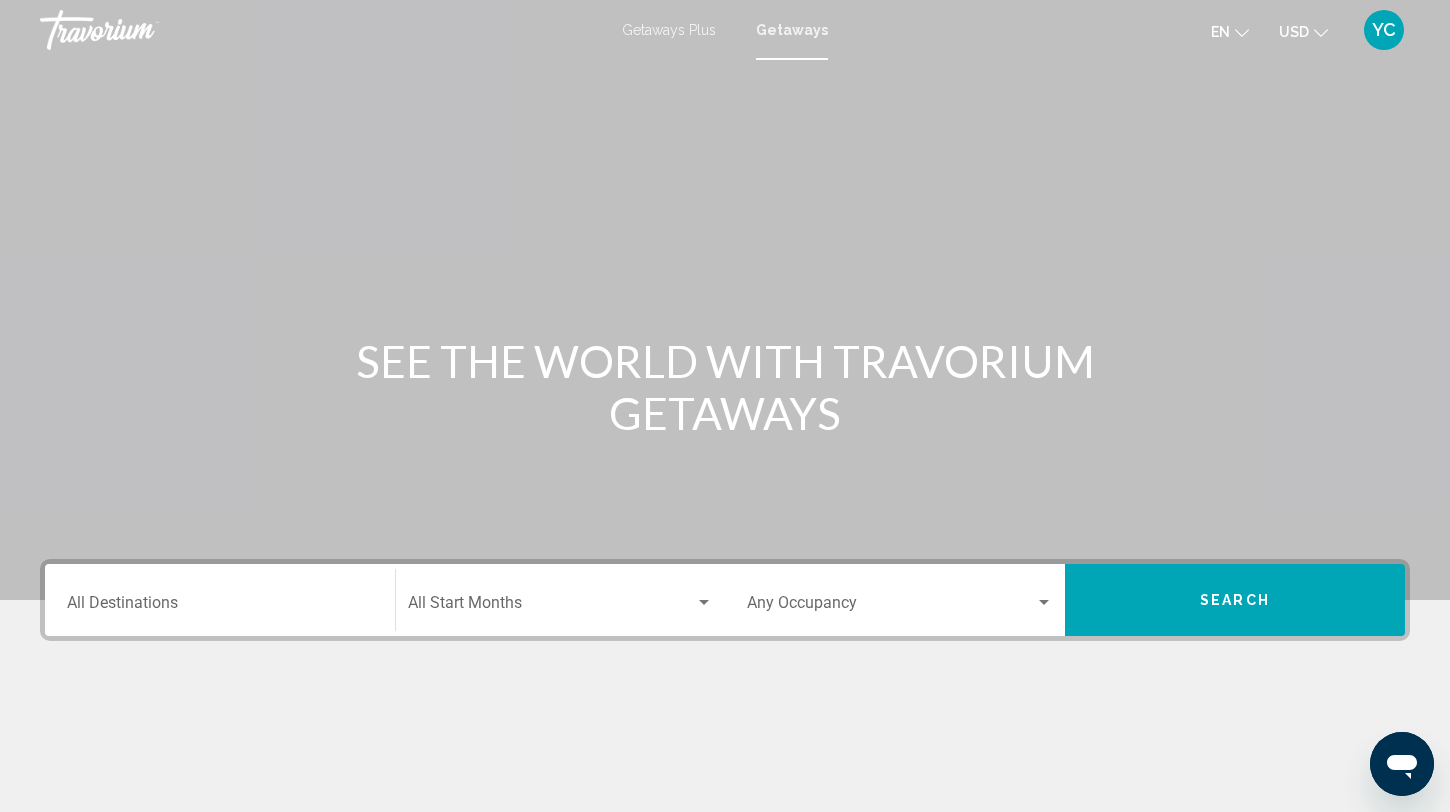 click on "Destination All Destinations" at bounding box center (220, 607) 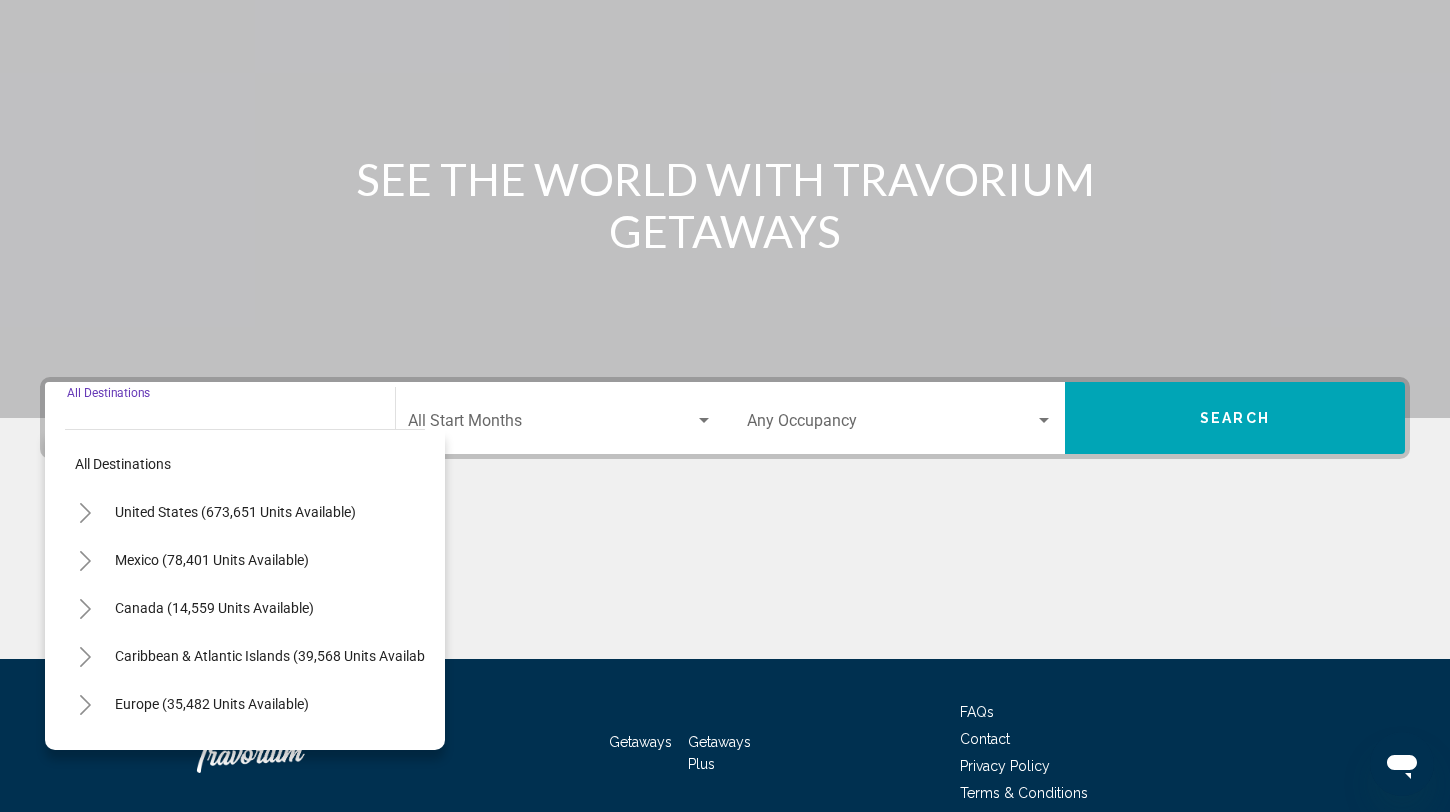 click on "All destinations
United States (673,651 units available)
Mexico (78,401 units available)
Canada (14,559 units available)
Caribbean & Atlantic Islands (39,568 units available)
Europe (35,482 units available)
Australia (3,139 units available)
South Pacific and Oceania (287 units available)
South America (15,689 units available)
Central America (949 units available)
Asia (11,216 units available)
Africa (731 units available)
Middle East (1,202 units available)" at bounding box center (245, 752) 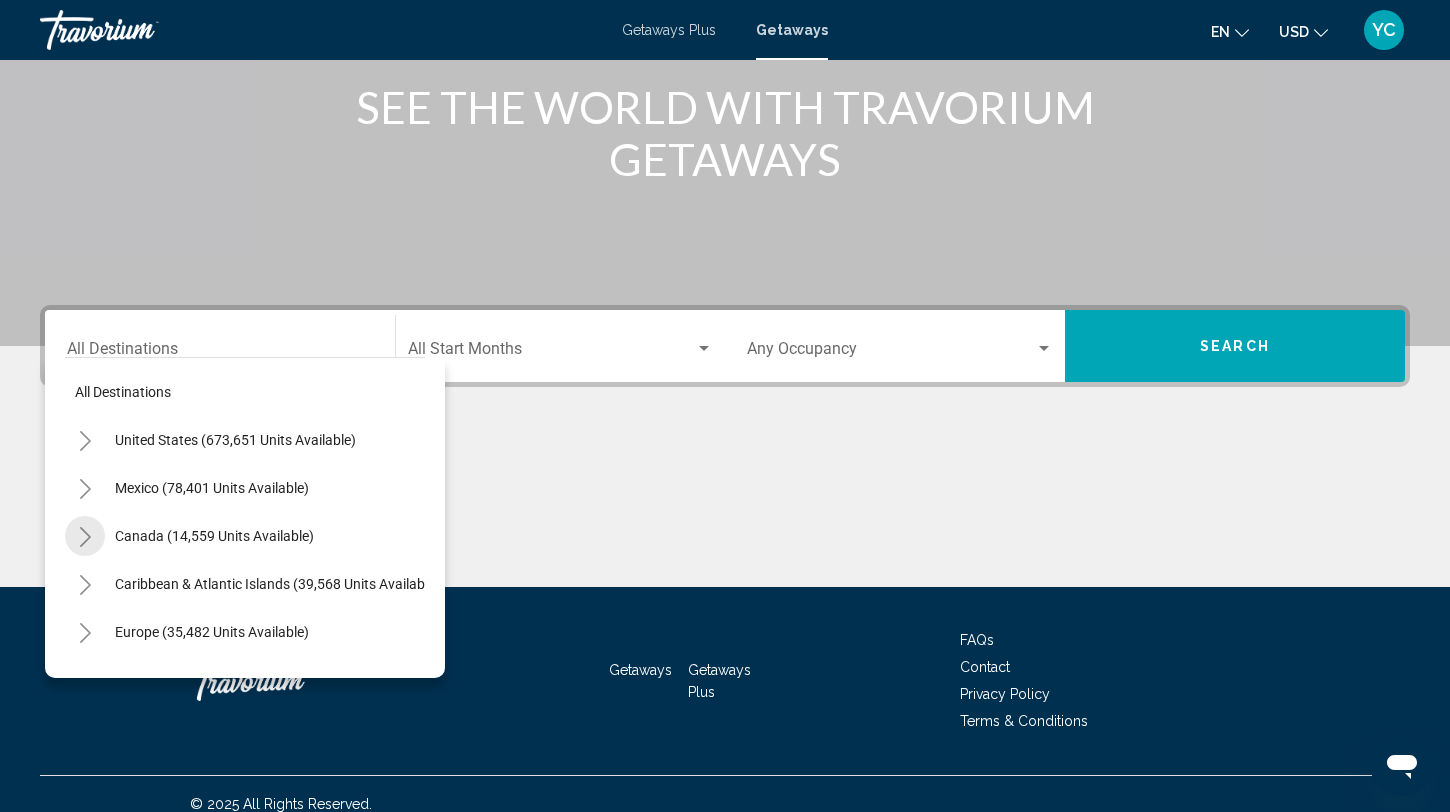 scroll, scrollTop: 274, scrollLeft: 0, axis: vertical 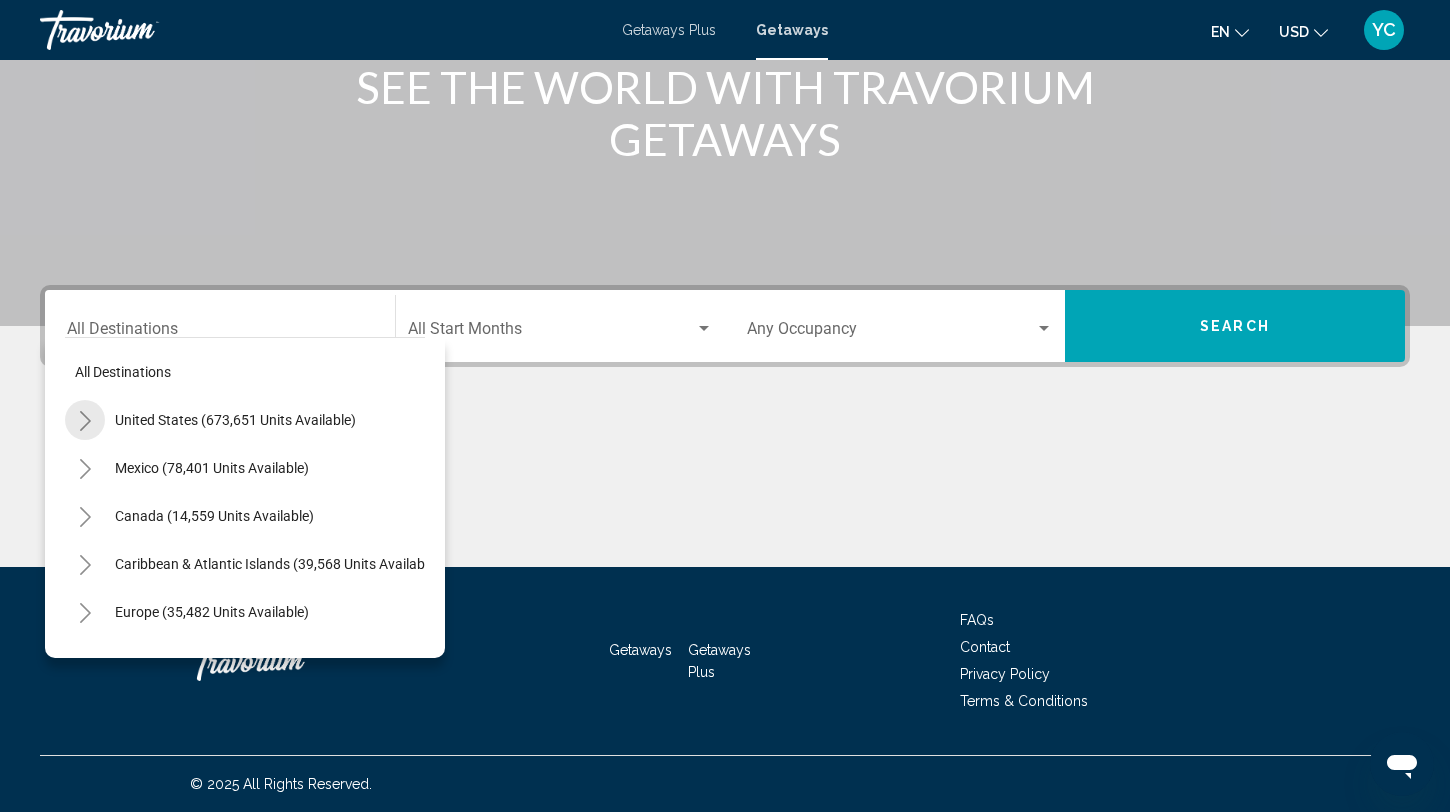 click 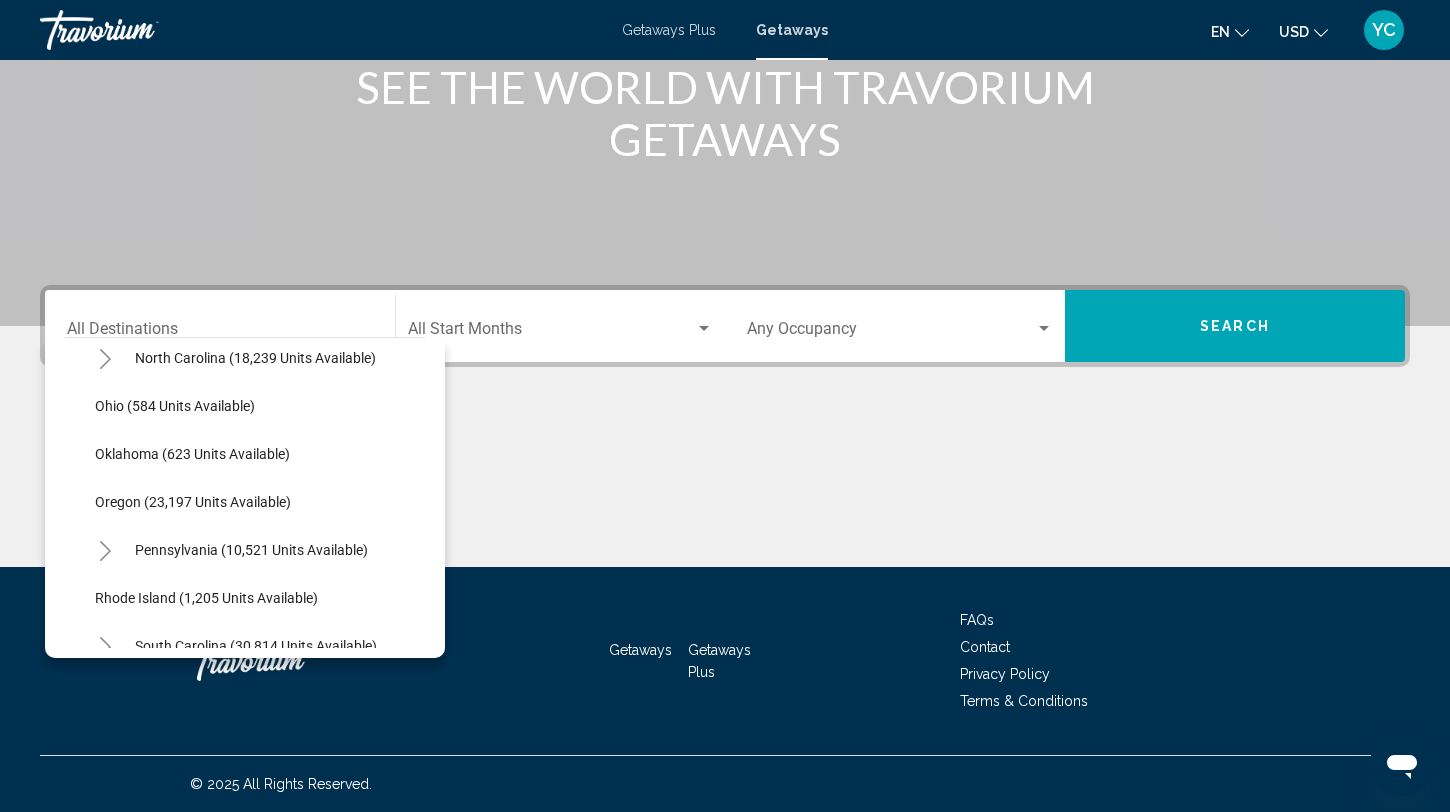 scroll, scrollTop: 1504, scrollLeft: 0, axis: vertical 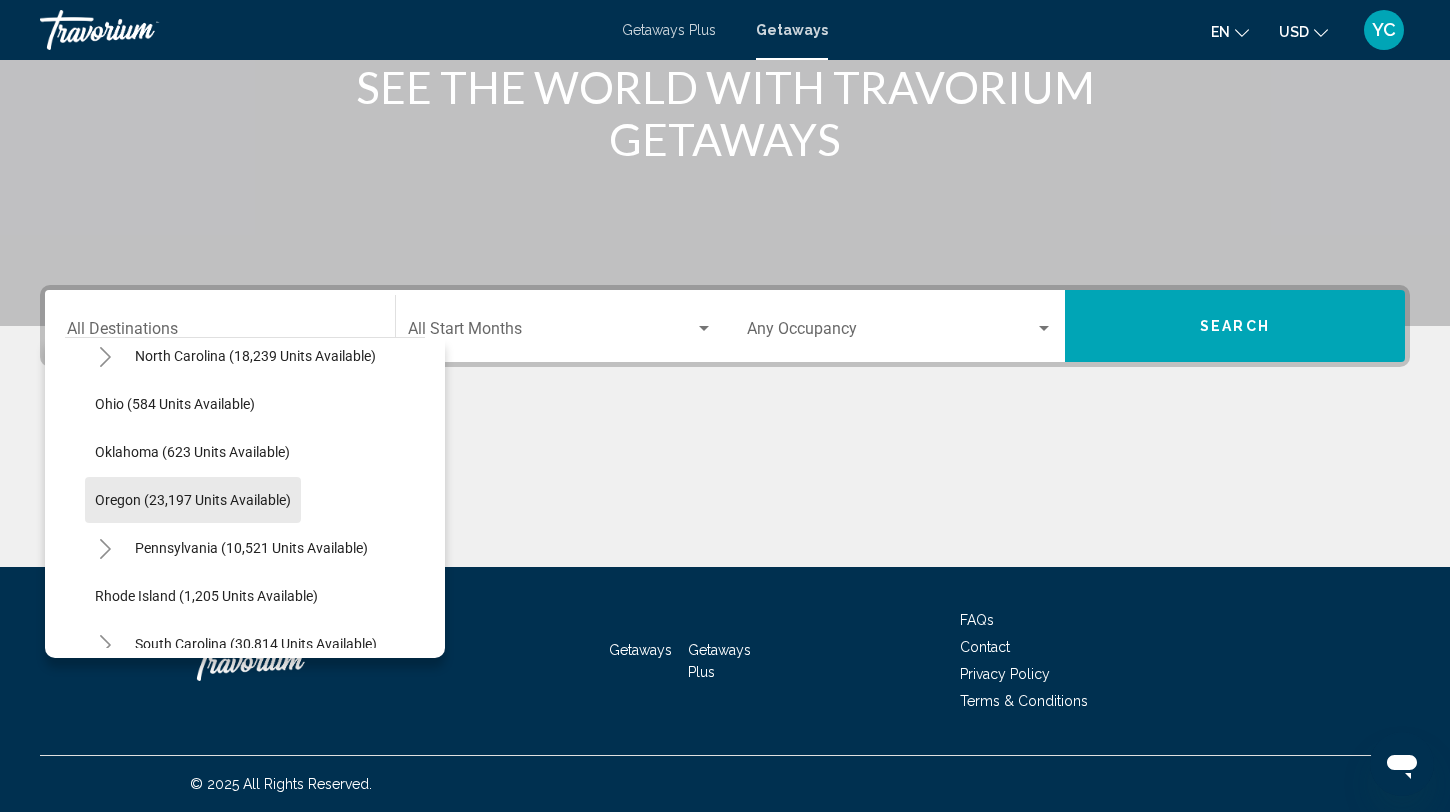 click on "Oregon (23,197 units available)" 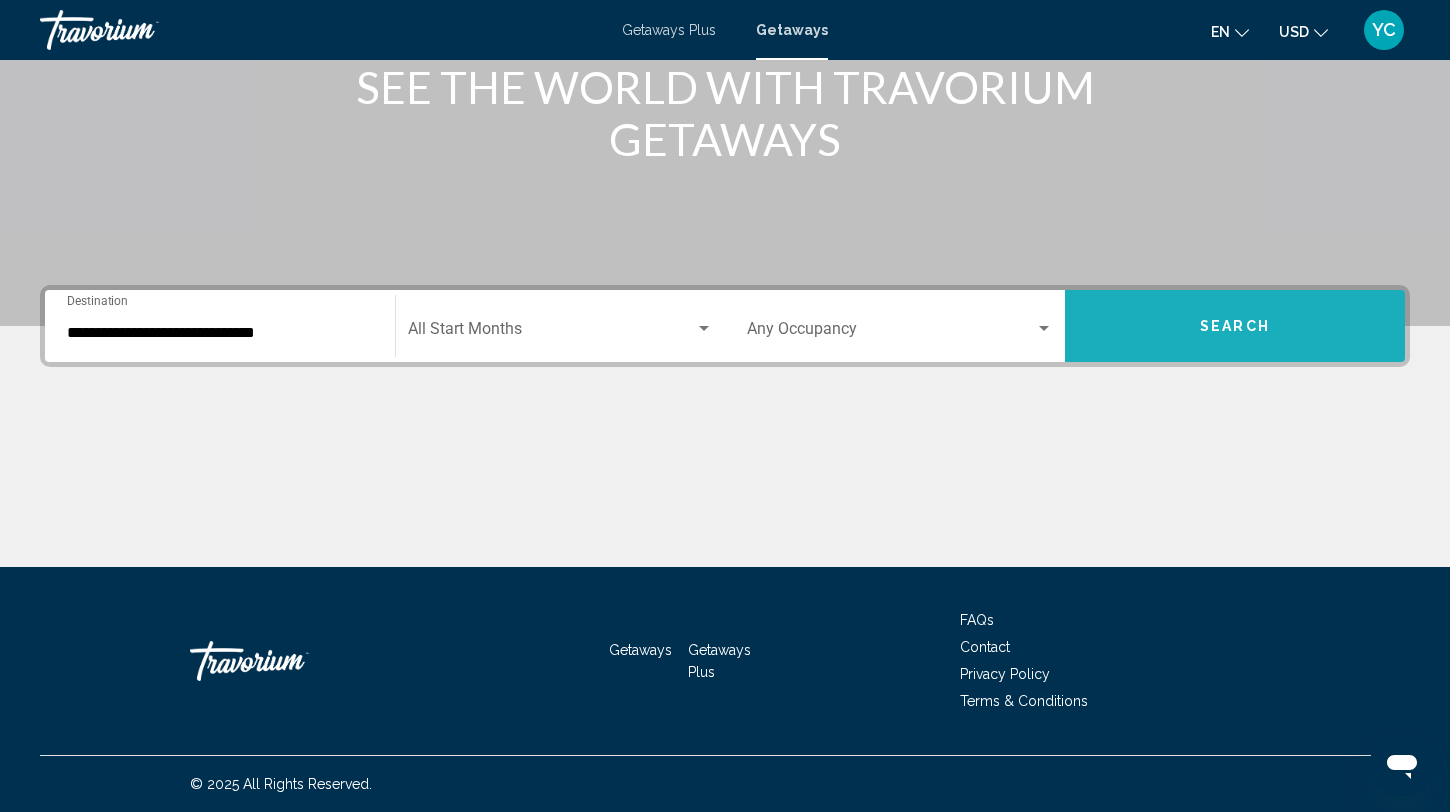 click on "Search" at bounding box center [1235, 326] 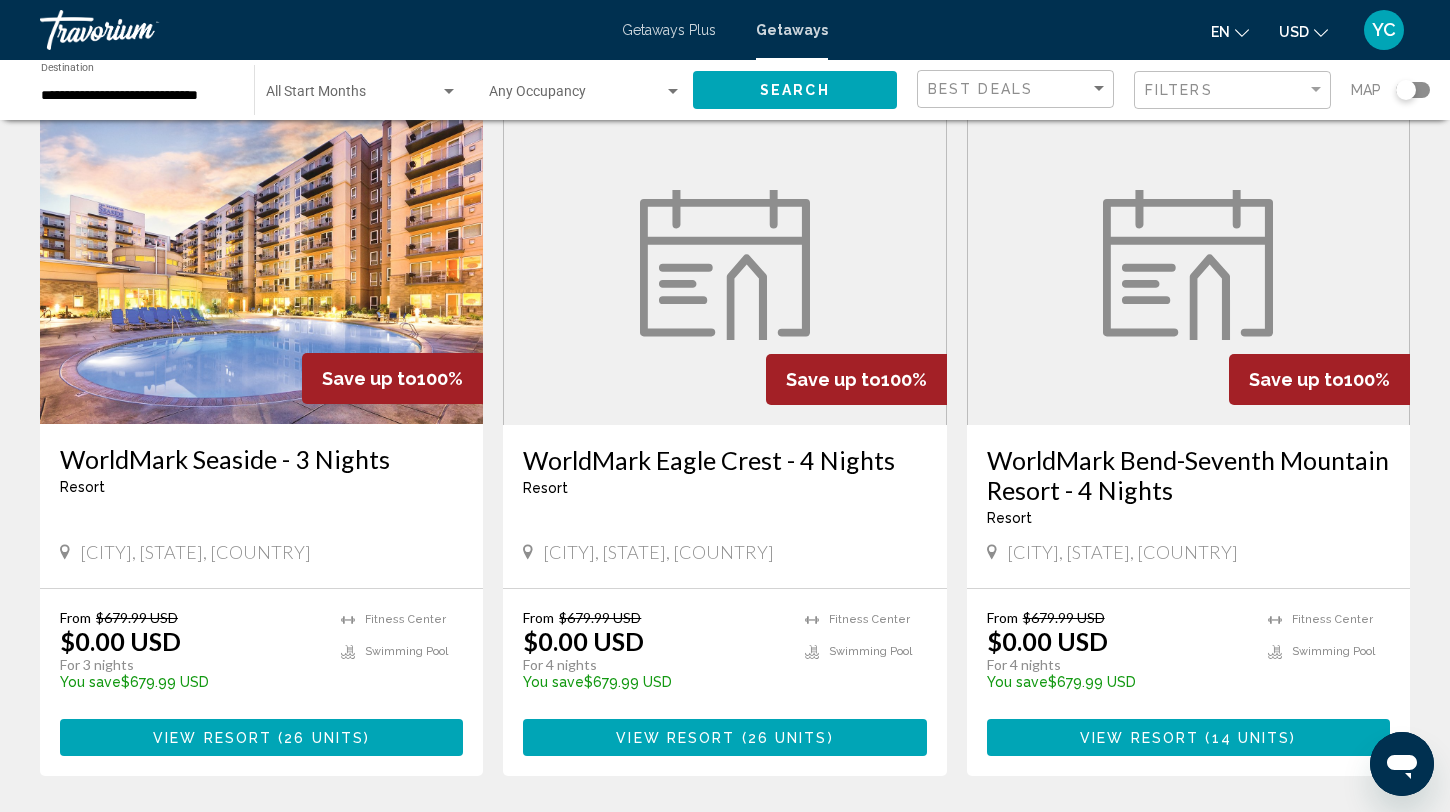 scroll, scrollTop: 2245, scrollLeft: 0, axis: vertical 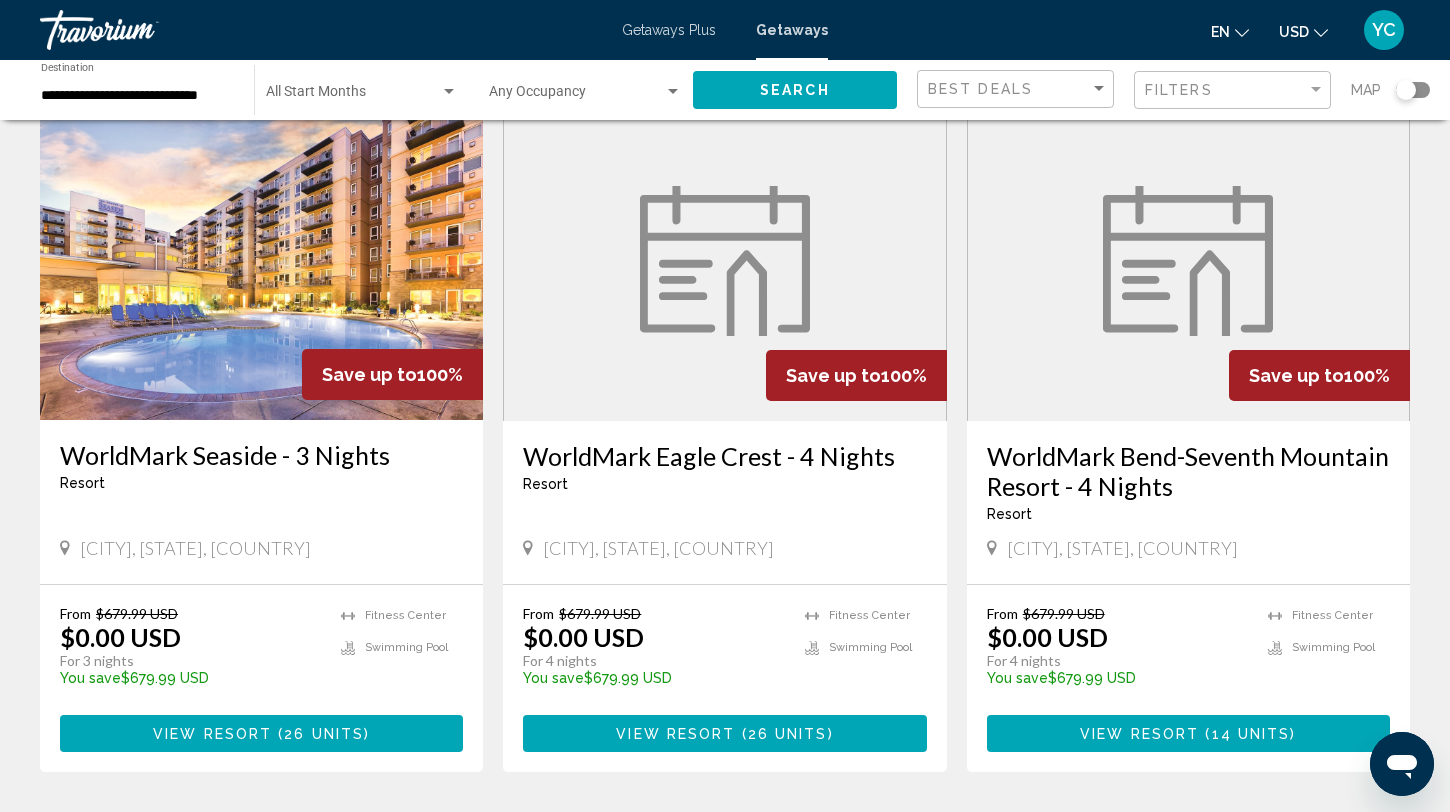 click at bounding box center (261, 260) 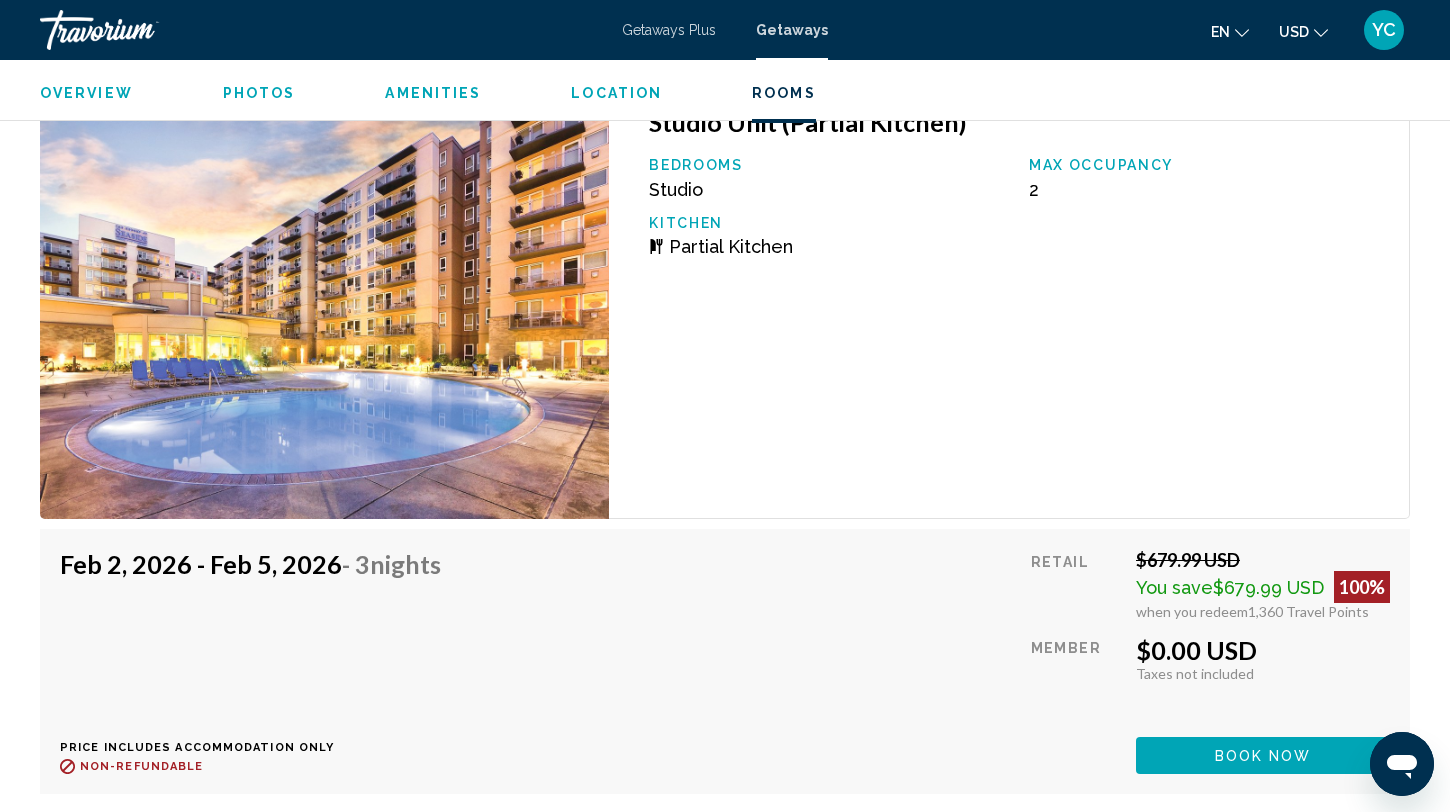 scroll, scrollTop: 7847, scrollLeft: 0, axis: vertical 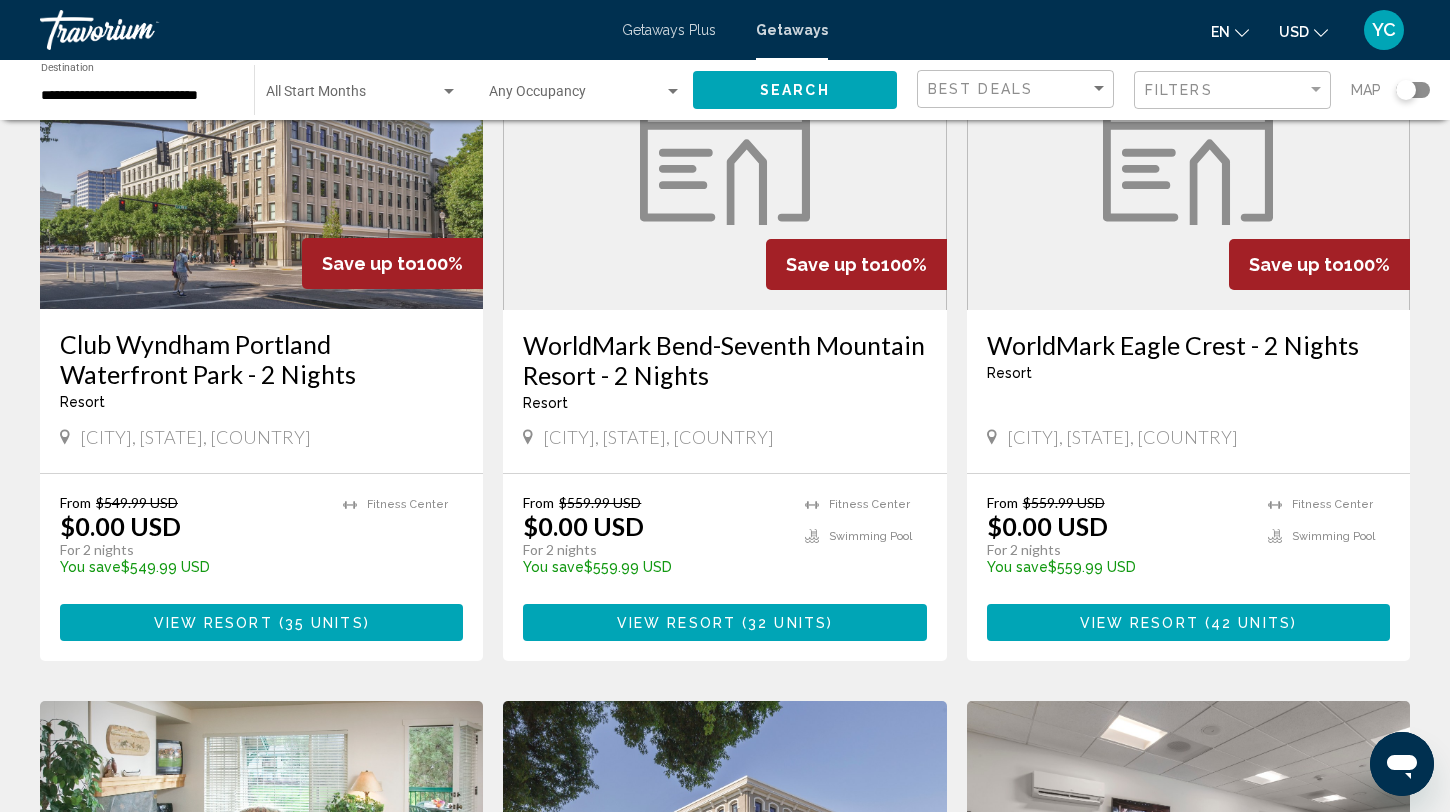click at bounding box center [261, 149] 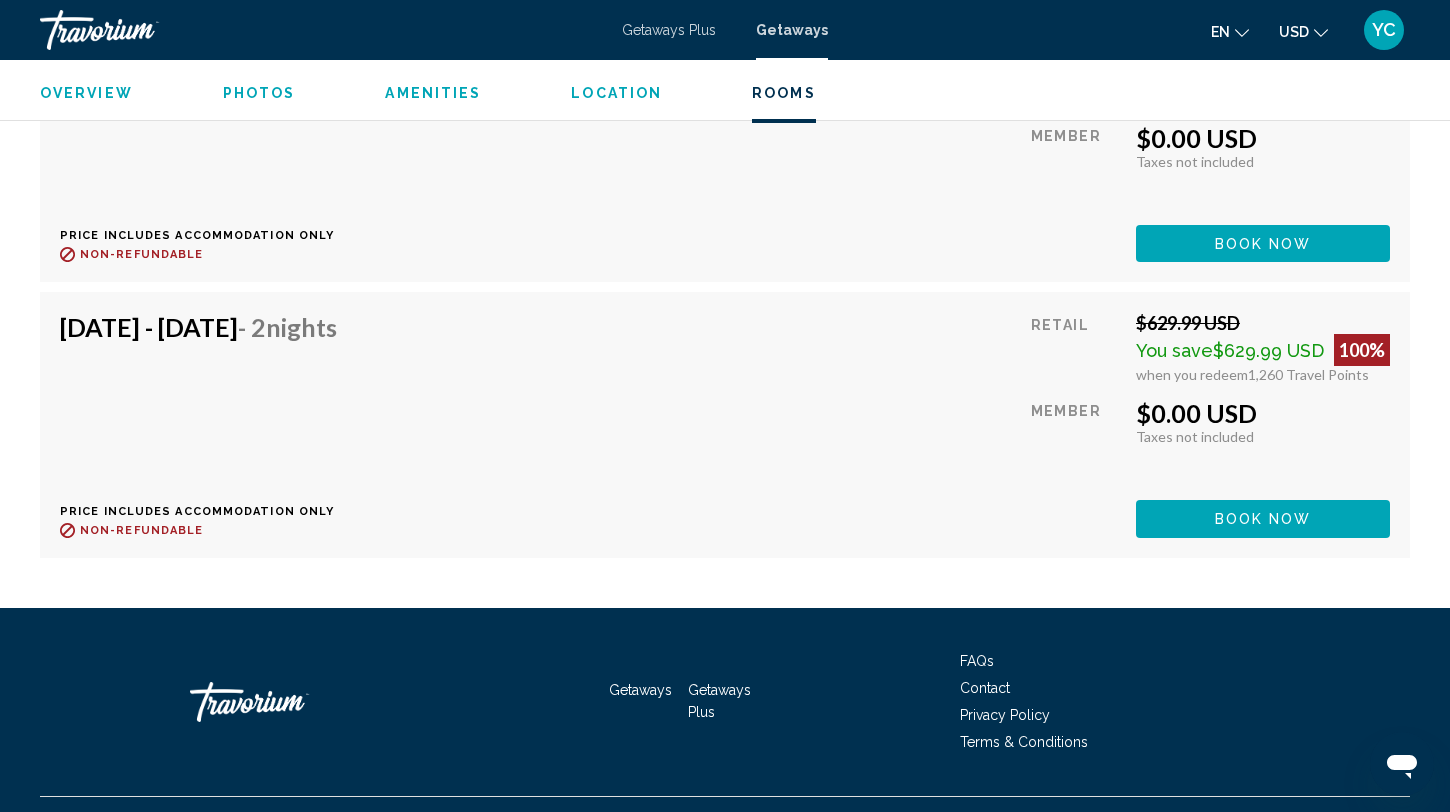 scroll, scrollTop: 6566, scrollLeft: 0, axis: vertical 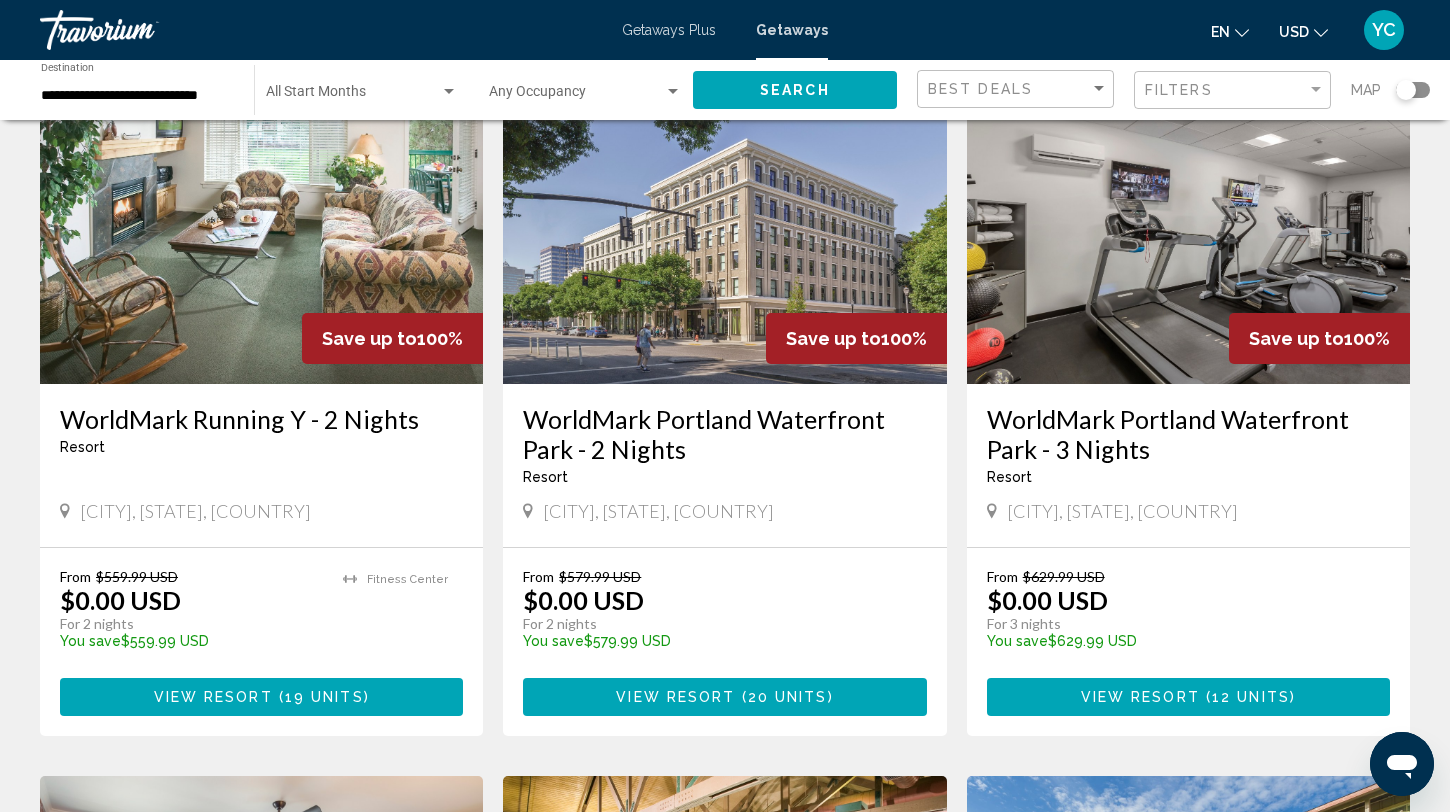 click at bounding box center [724, 224] 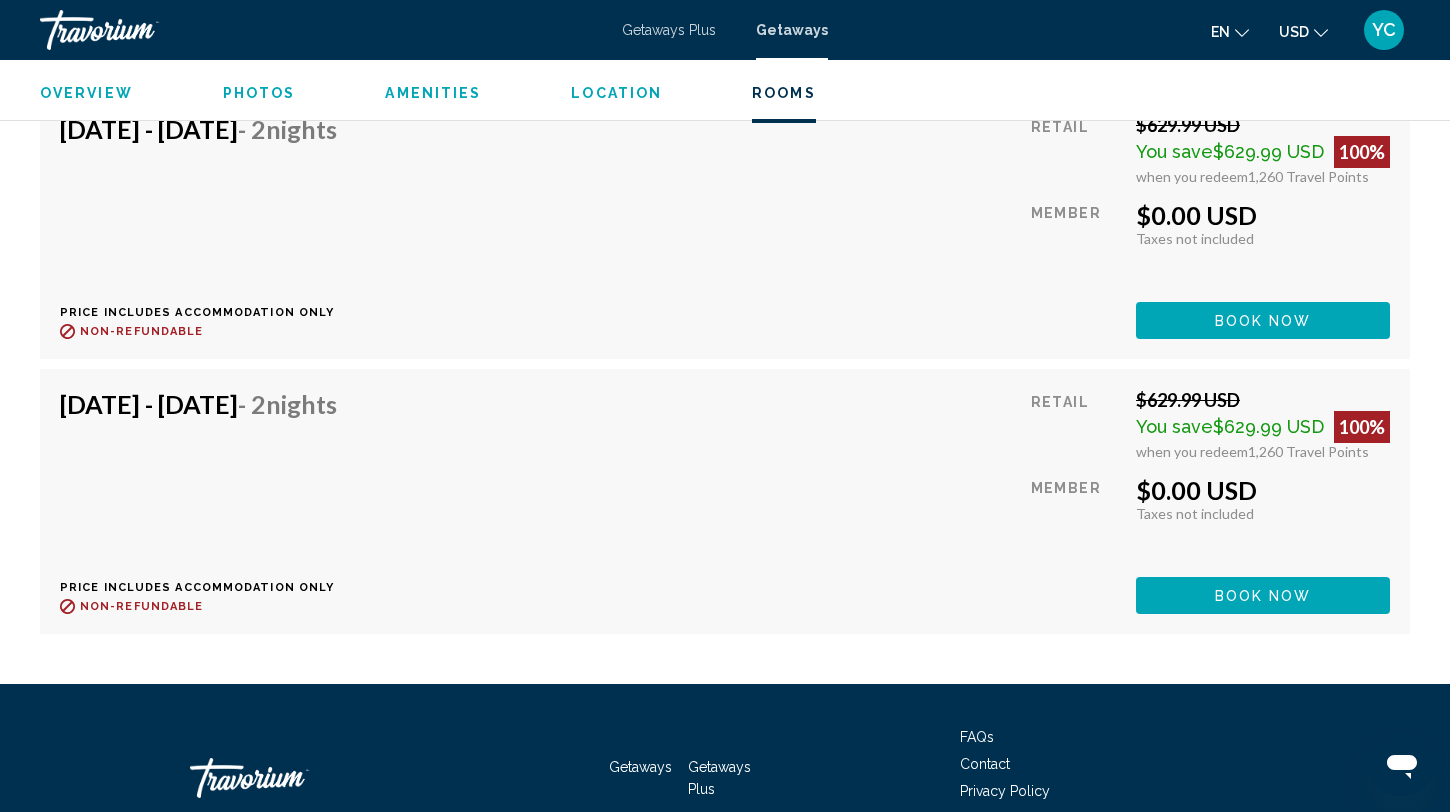 scroll, scrollTop: 4480, scrollLeft: 0, axis: vertical 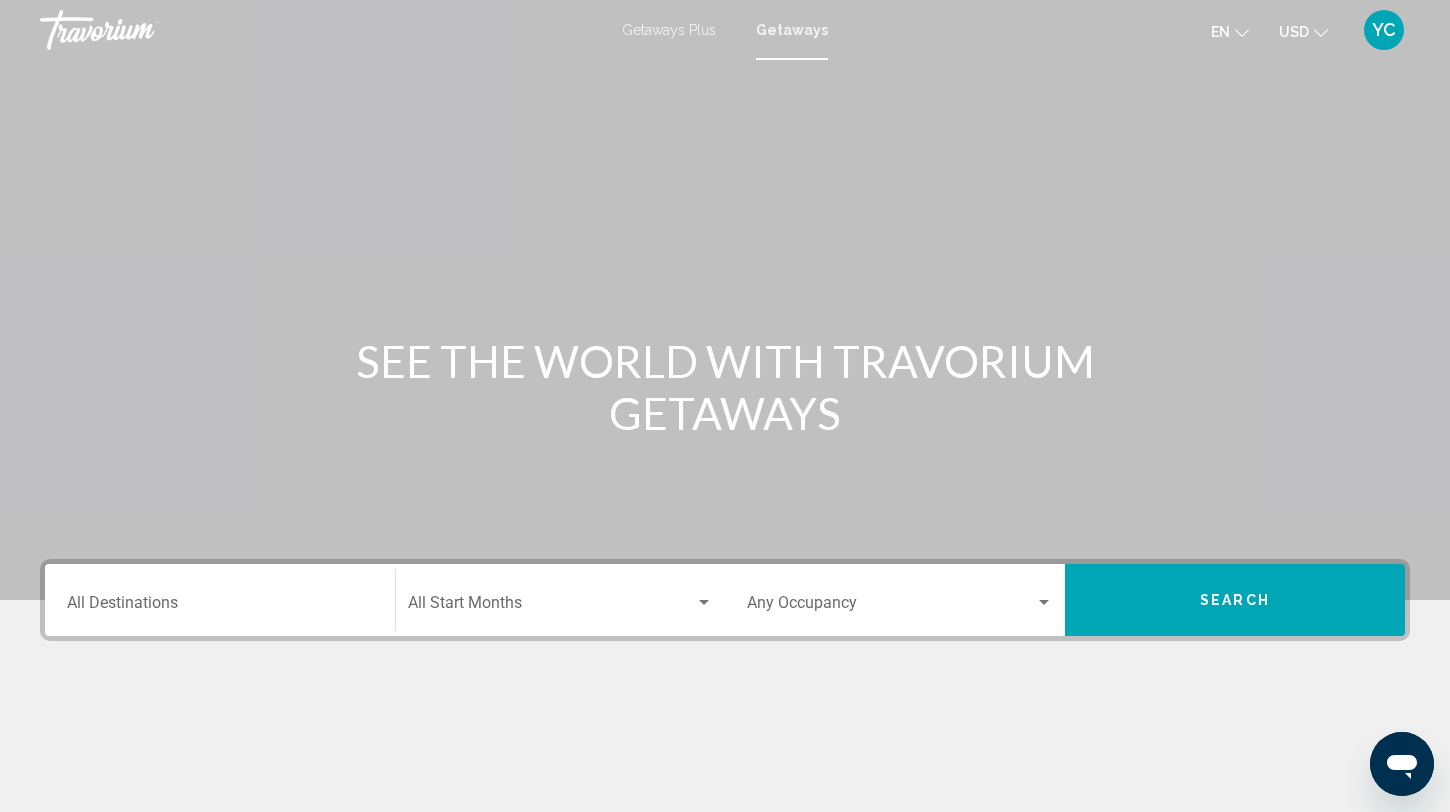 click on "Destination All Destinations" at bounding box center (220, 600) 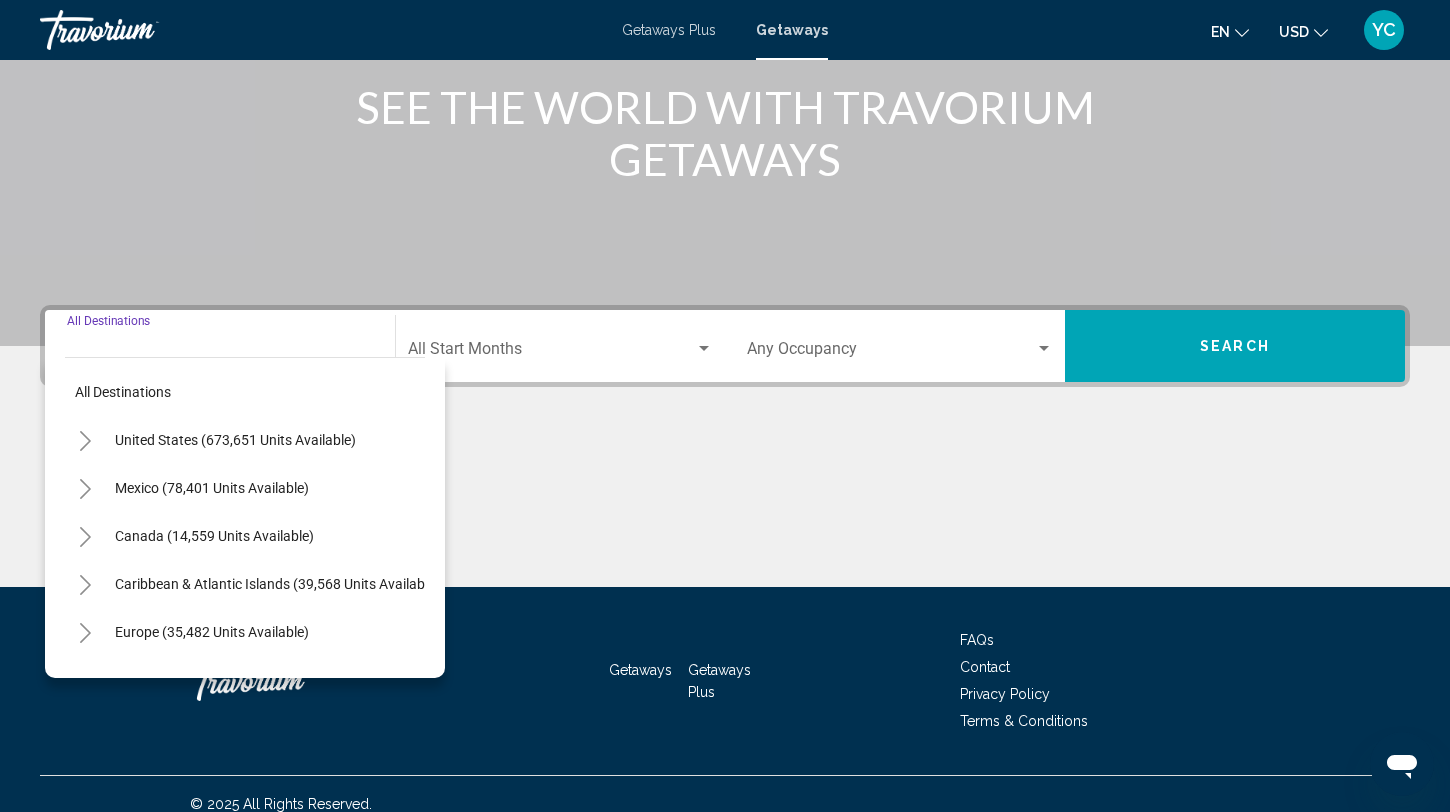 scroll, scrollTop: 274, scrollLeft: 0, axis: vertical 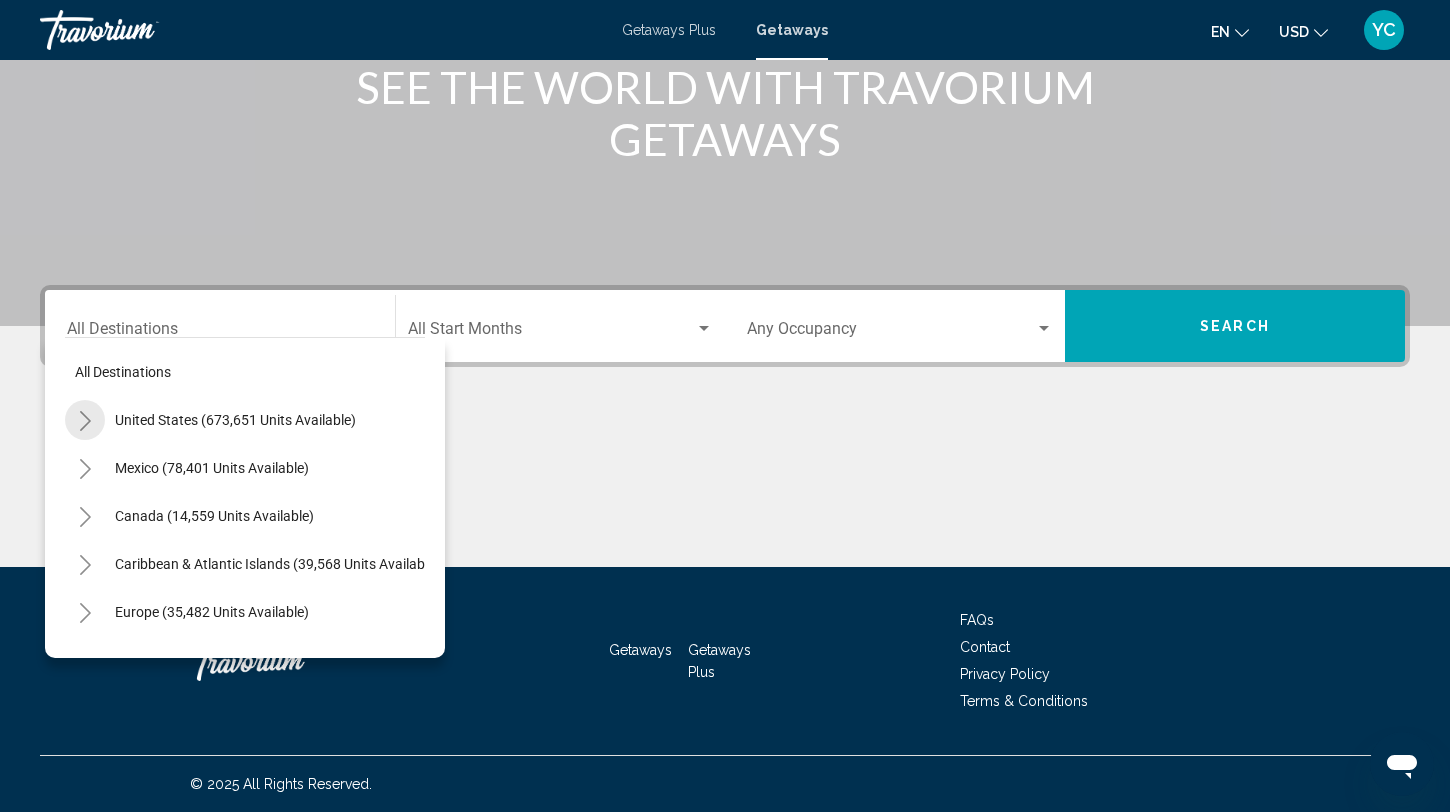 click 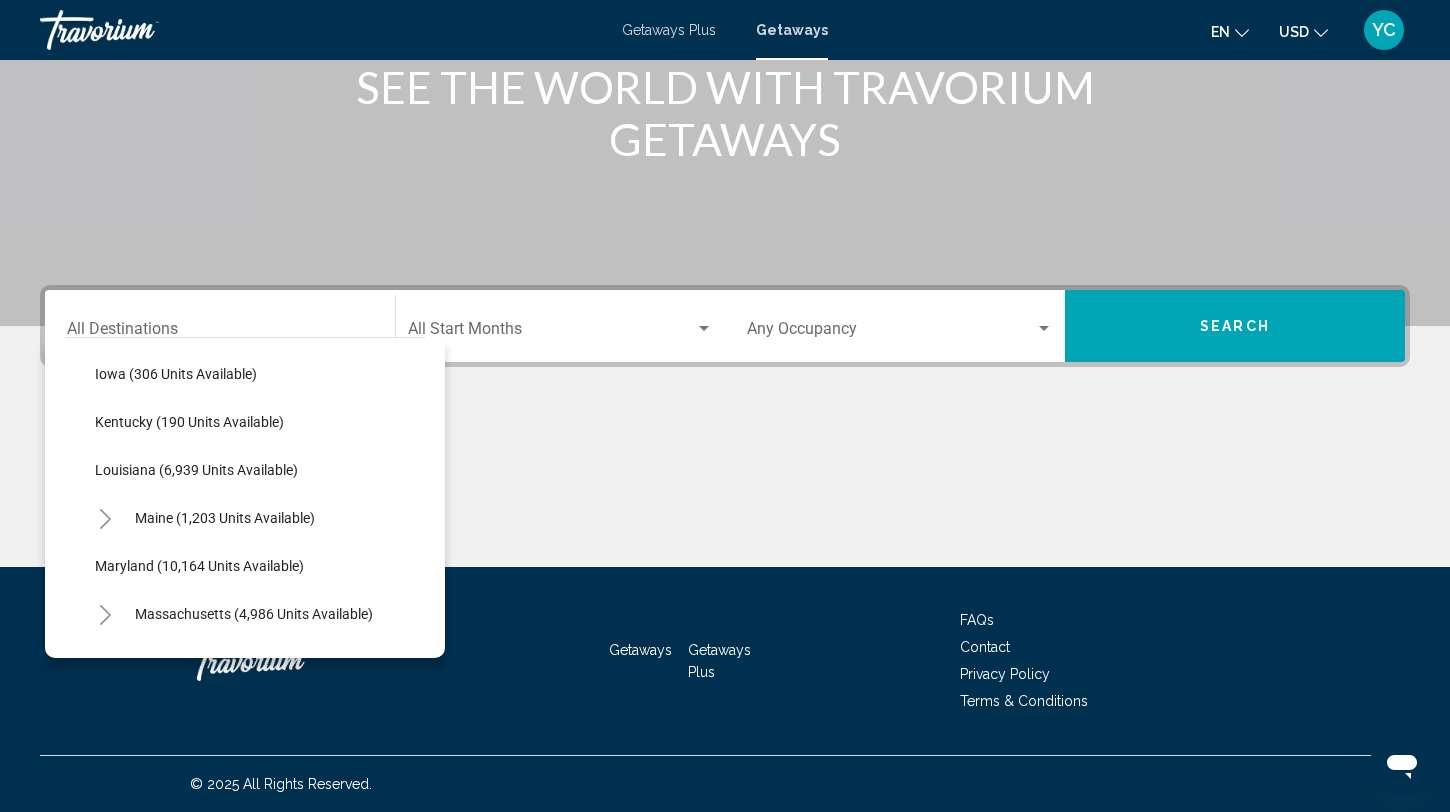 scroll, scrollTop: 721, scrollLeft: 0, axis: vertical 